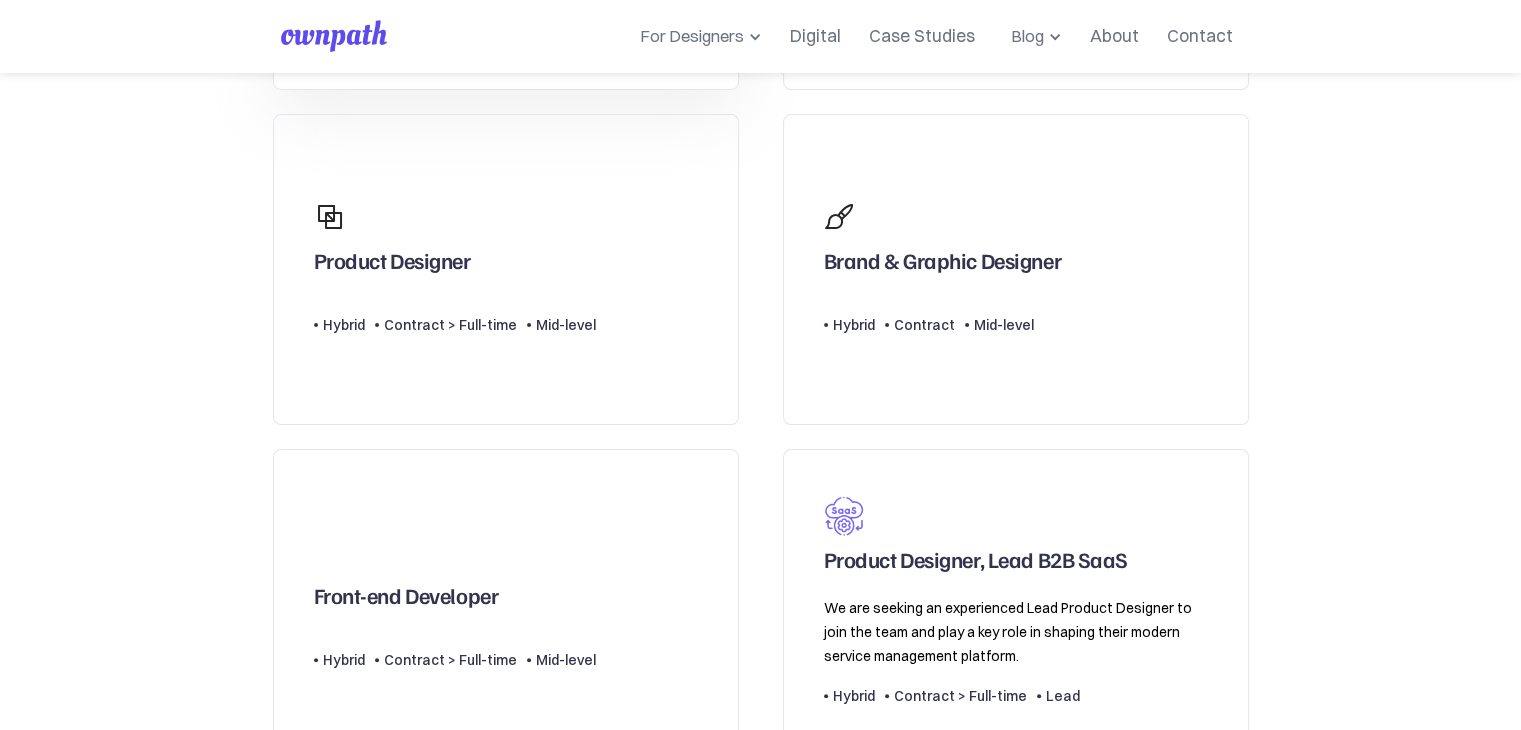 scroll, scrollTop: 452, scrollLeft: 0, axis: vertical 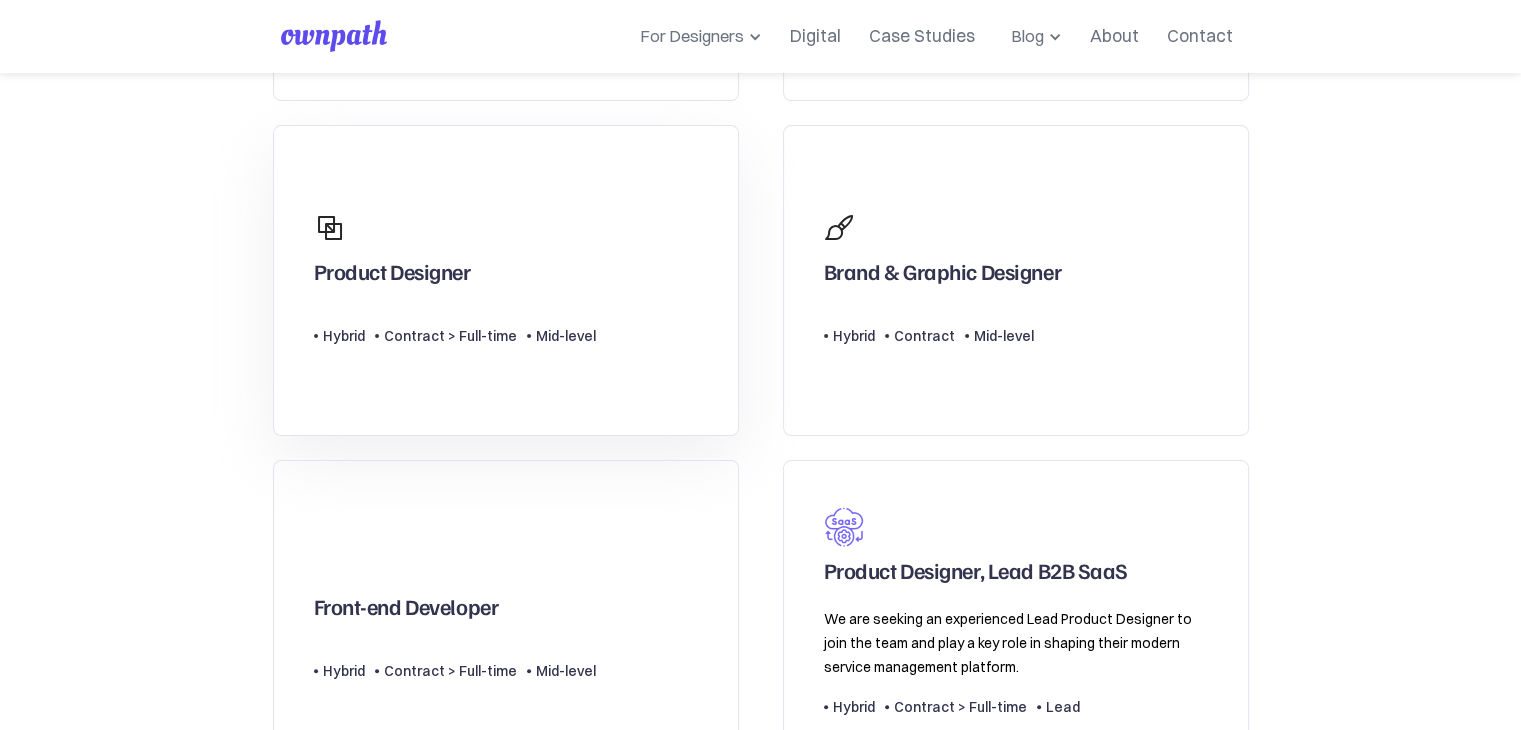 click on "Product Designer" at bounding box center [455, 246] 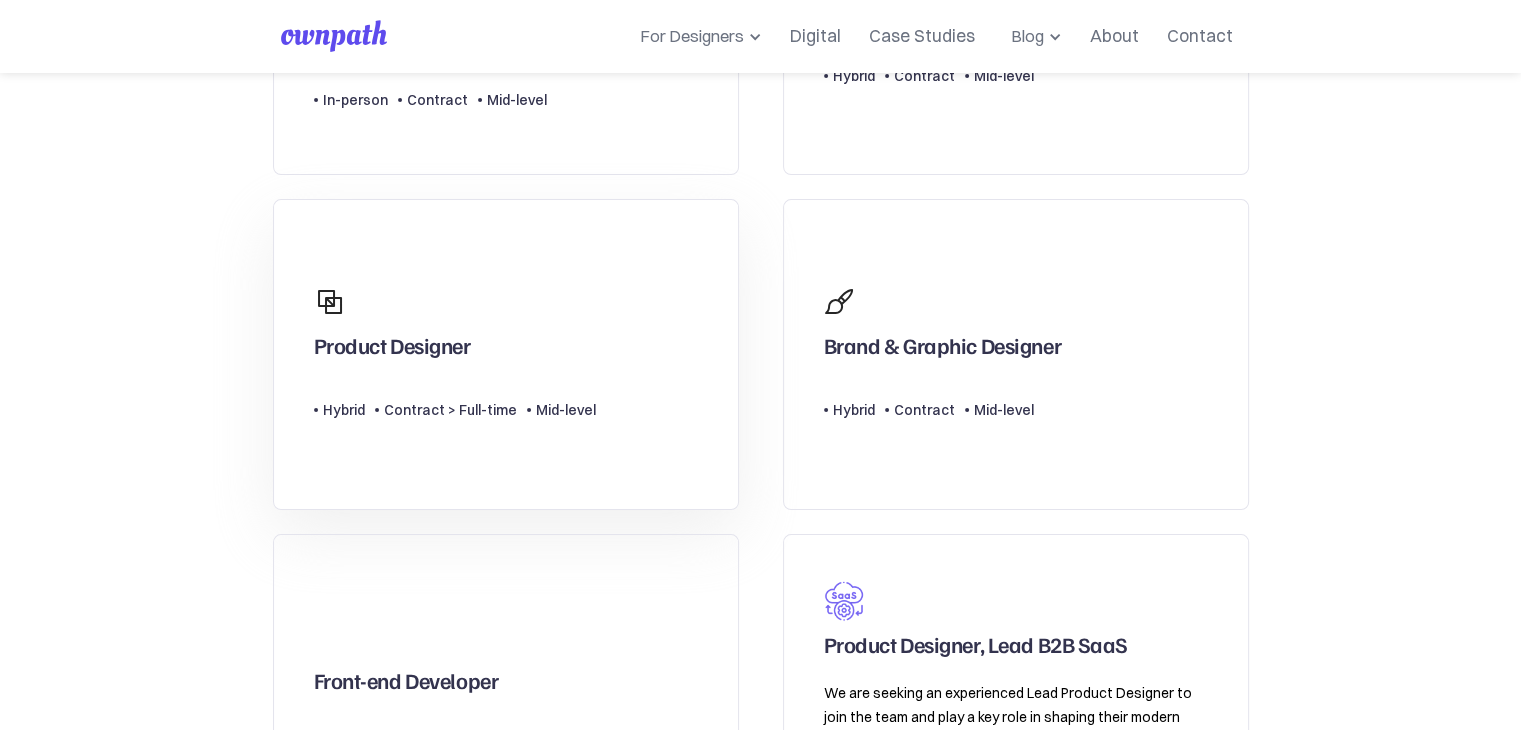 click on "Product Designer" at bounding box center (392, 350) 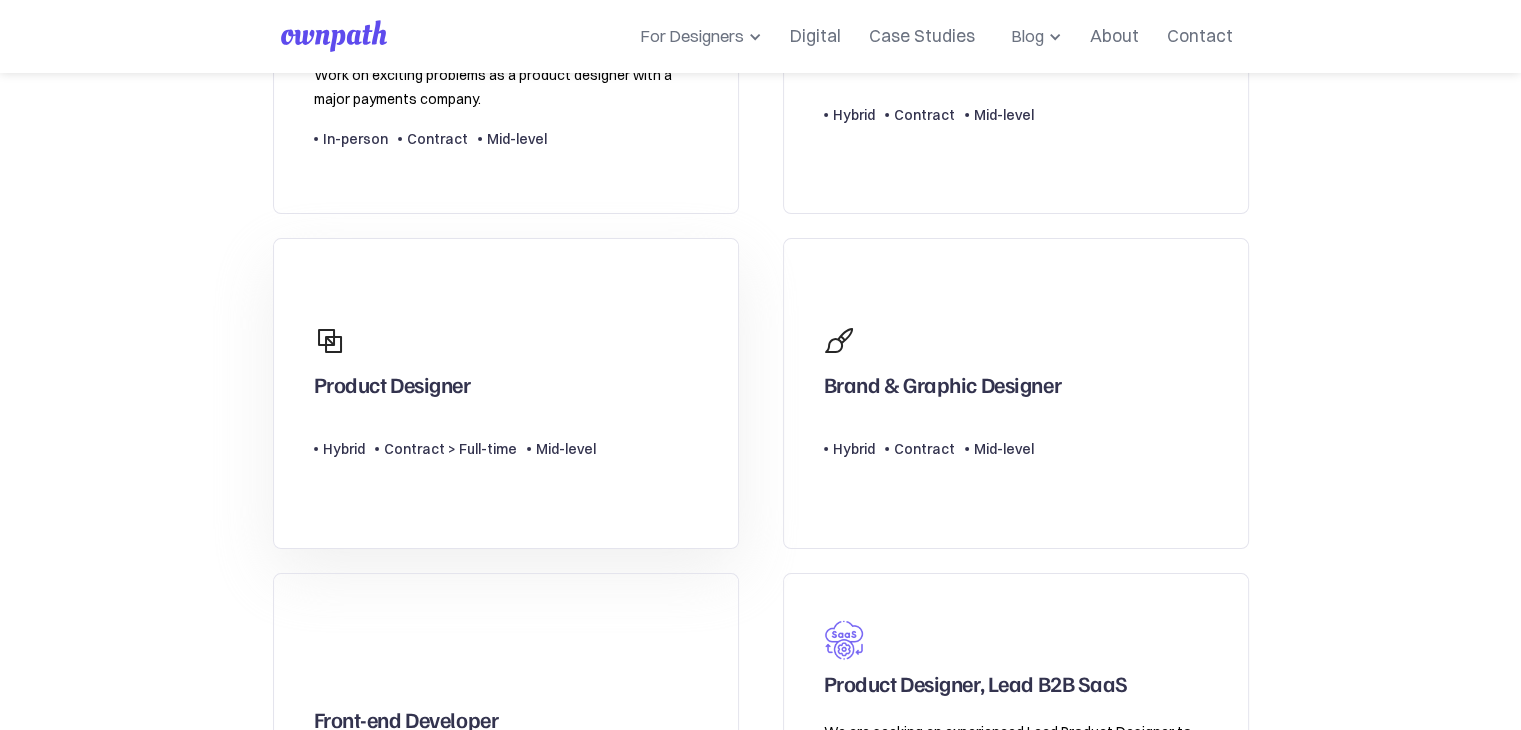 scroll, scrollTop: 344, scrollLeft: 0, axis: vertical 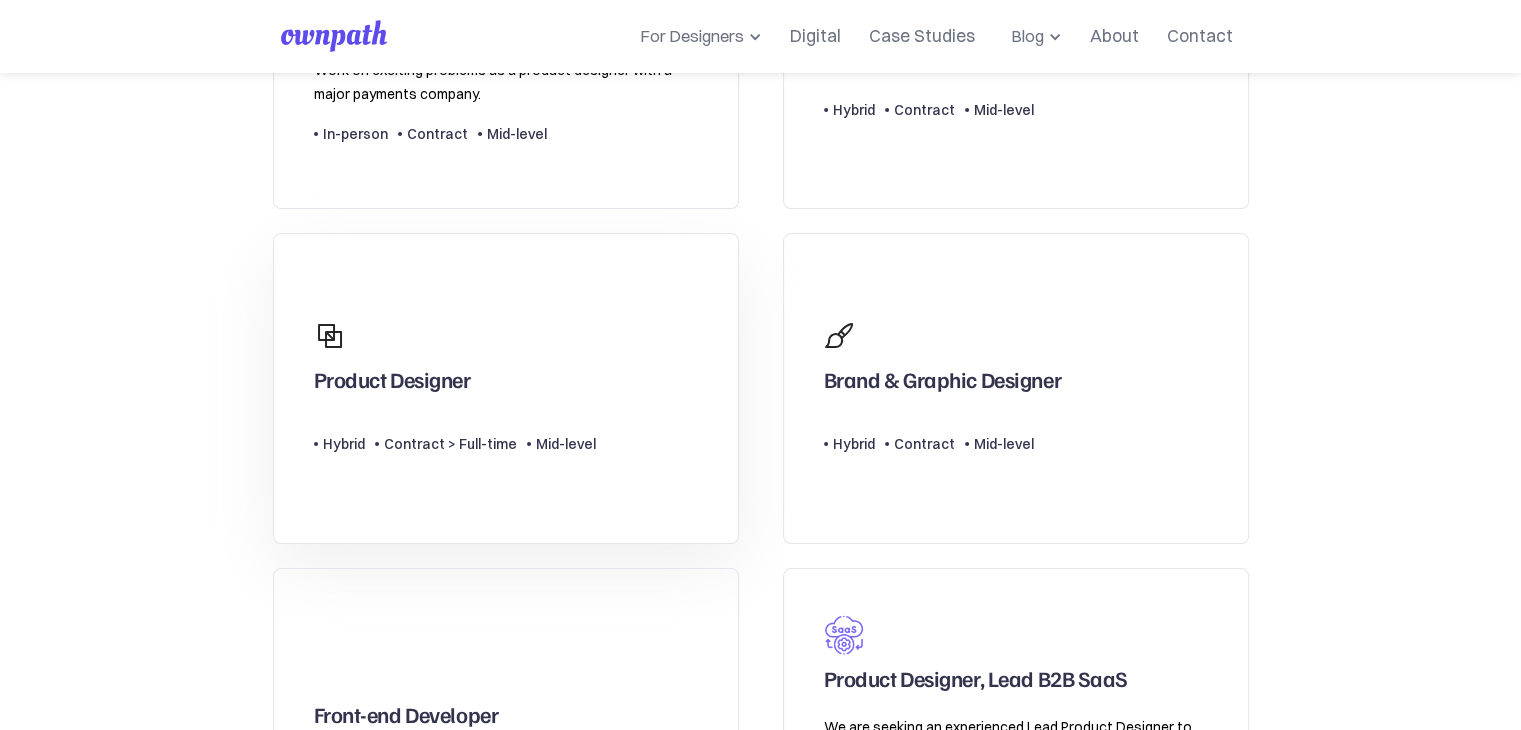 click on "Product Designer" at bounding box center [392, 384] 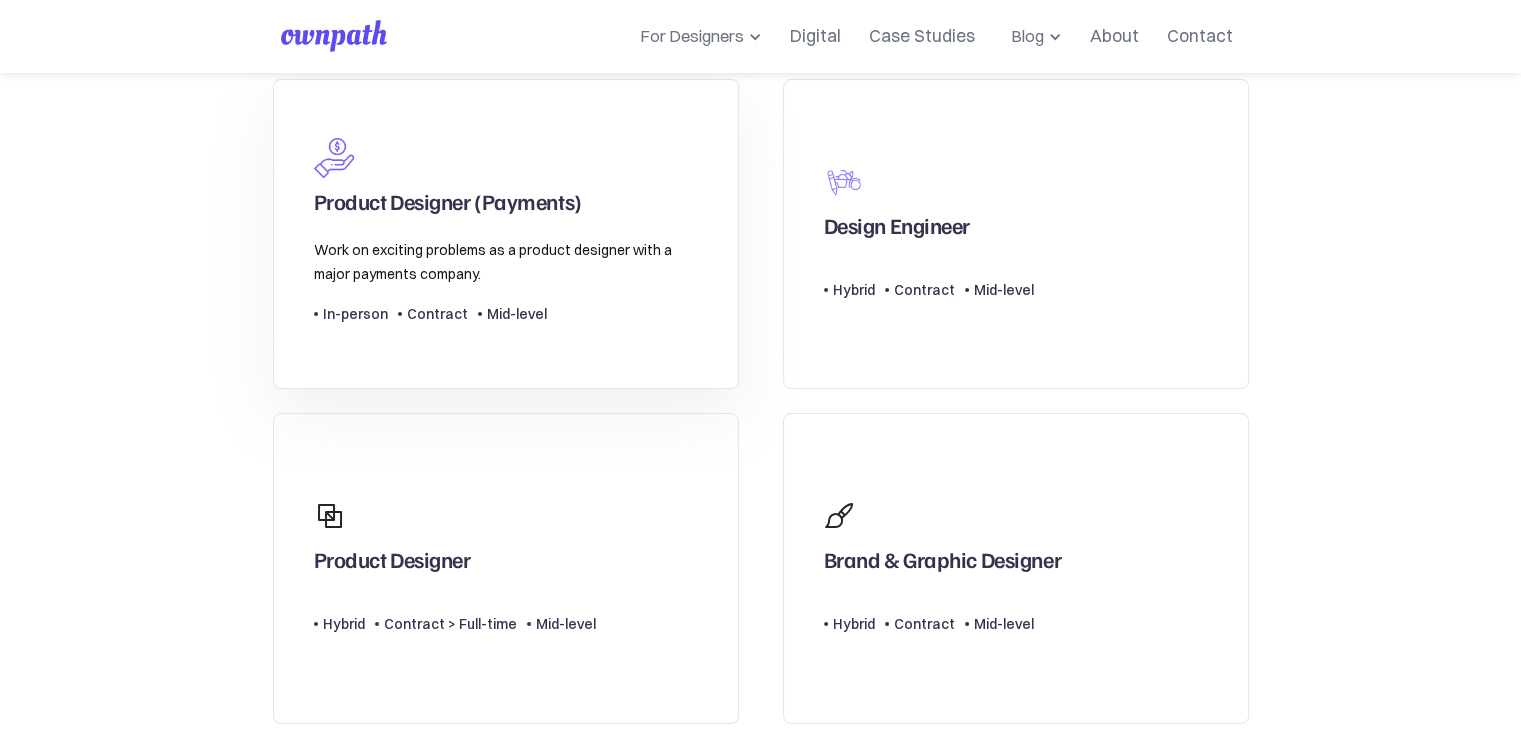 click on "Product Designer (Payments) Work on exciting problems as a product designer with a major payments company. Type Level In-person Contract Mid-level" at bounding box center [506, 234] 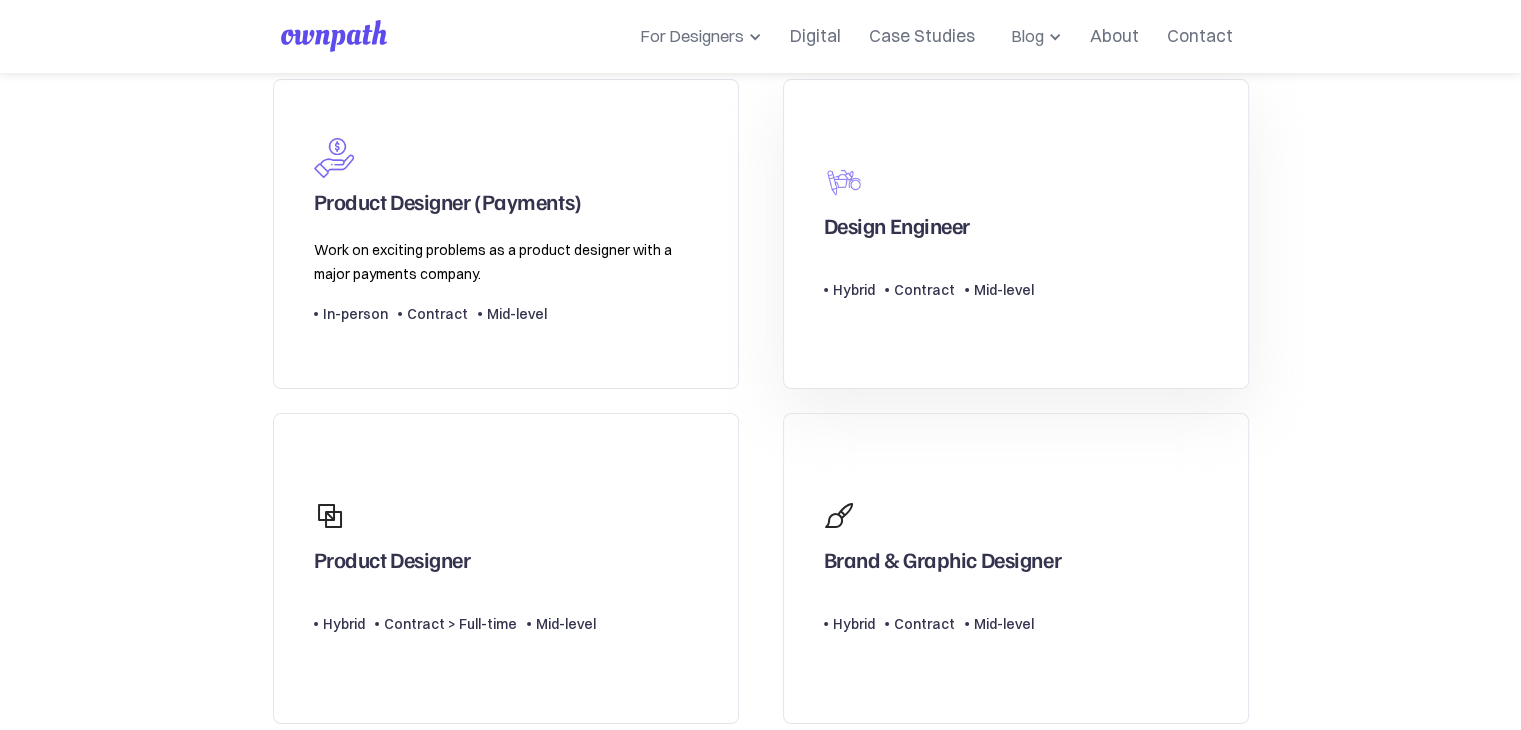 drag, startPoint x: 421, startPoint y: 228, endPoint x: 818, endPoint y: 188, distance: 399.01 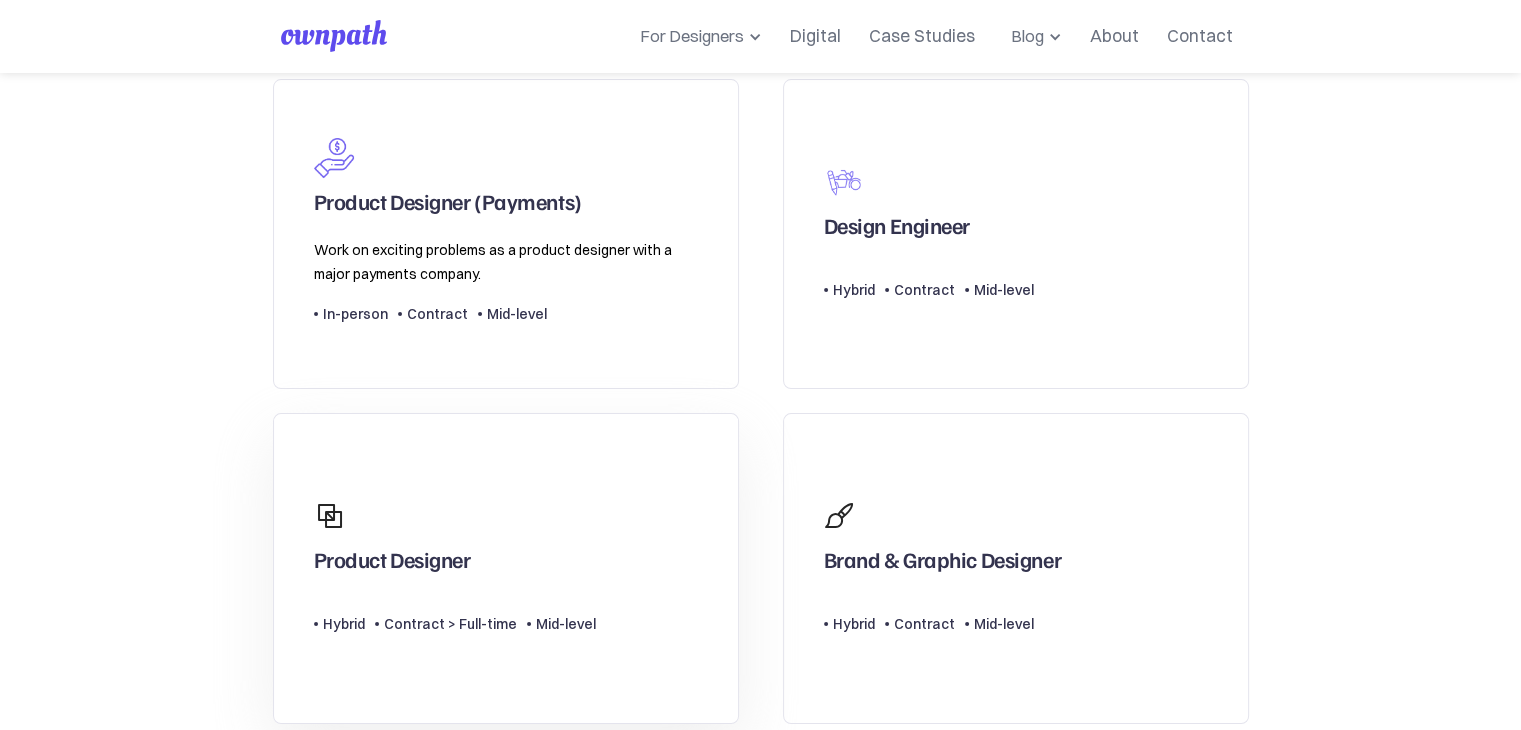click on "Product Designer" at bounding box center [455, 534] 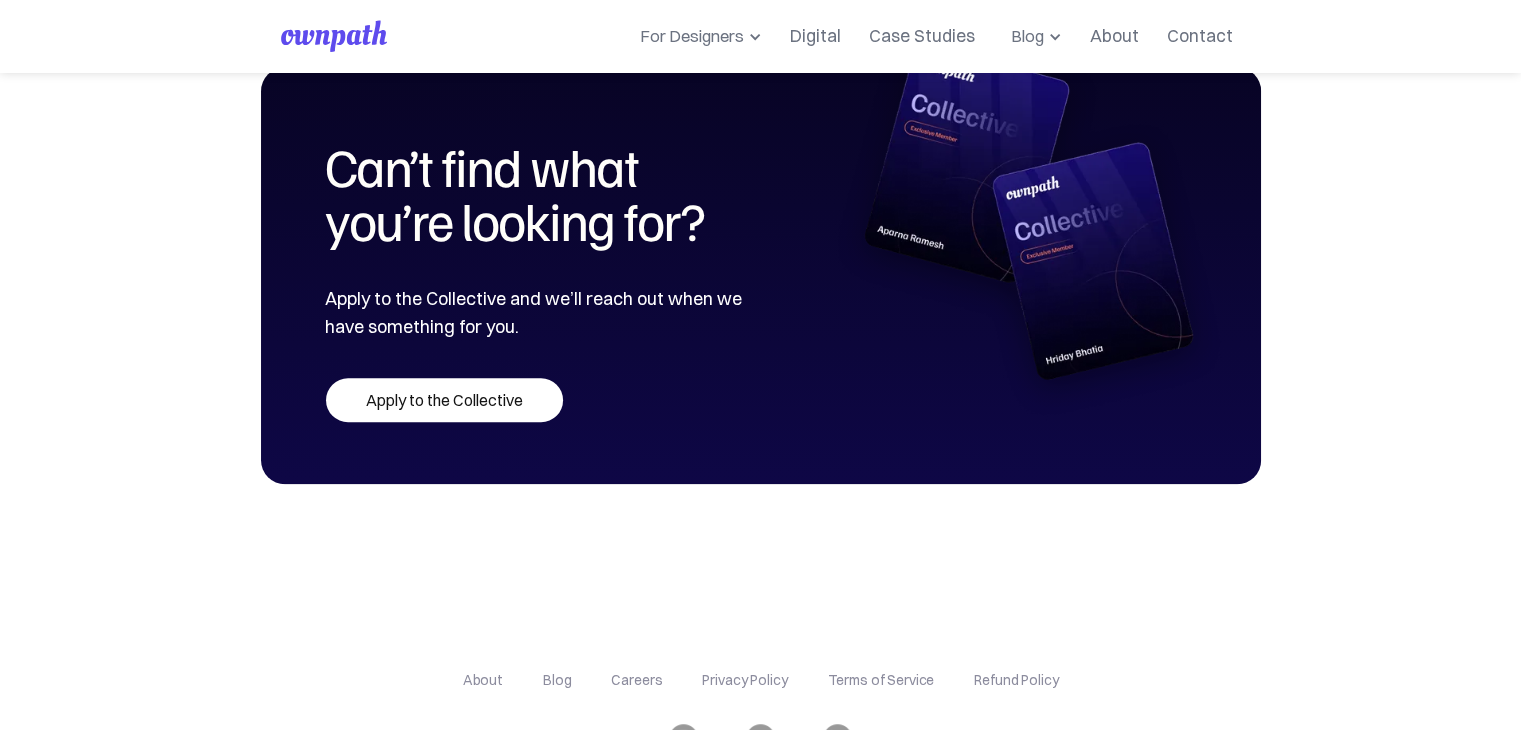 scroll, scrollTop: 1285, scrollLeft: 0, axis: vertical 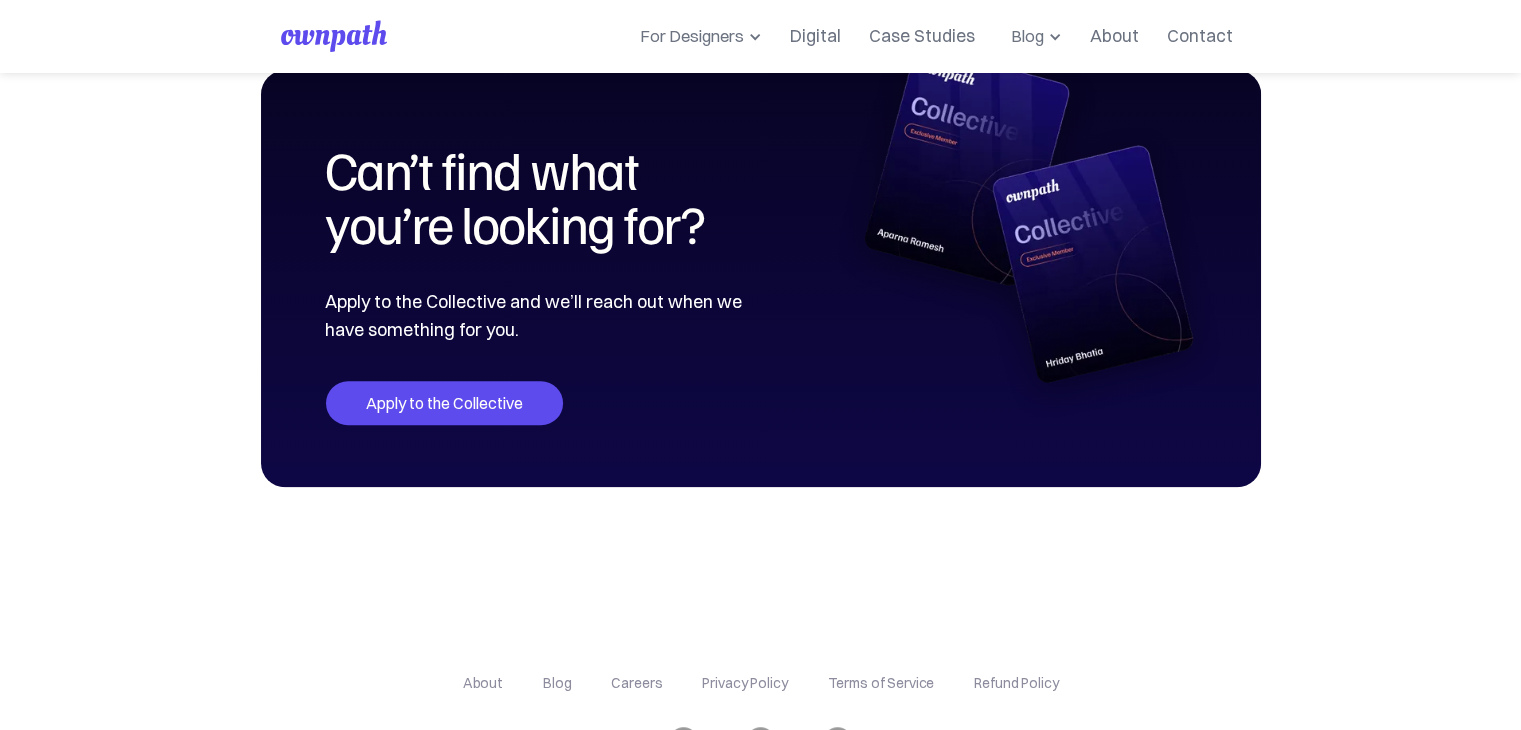 click on "Apply to the Collective" at bounding box center [444, 403] 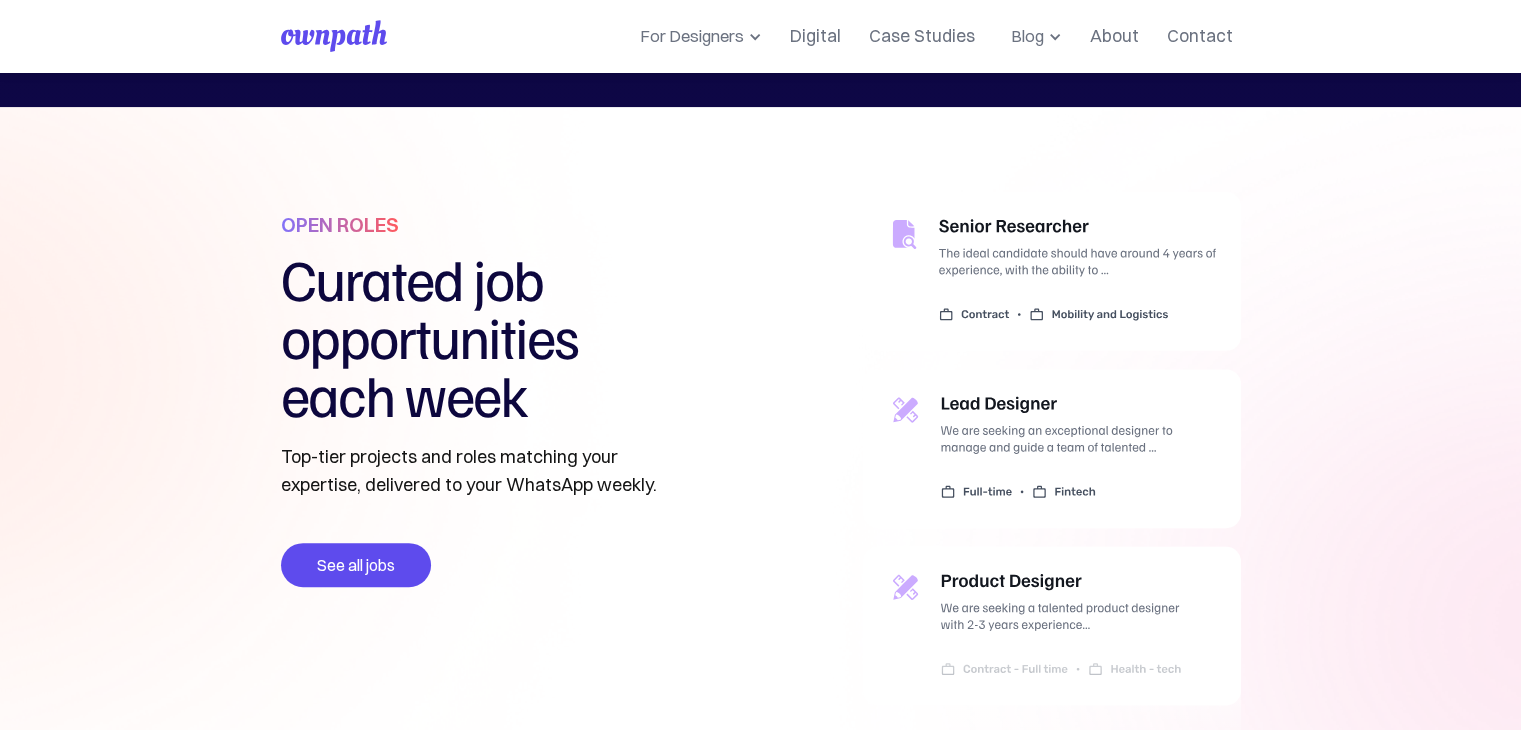 scroll, scrollTop: 544, scrollLeft: 0, axis: vertical 